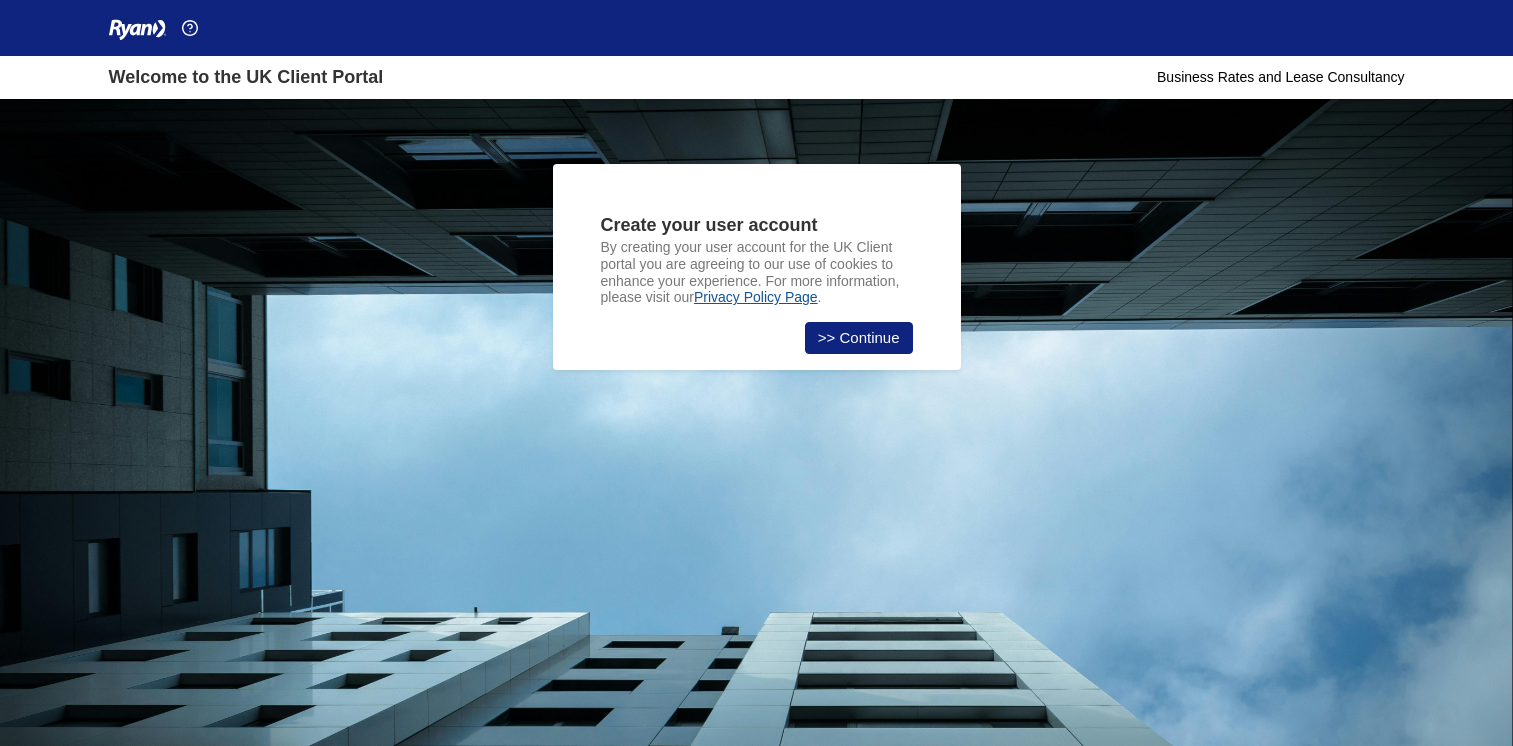 scroll, scrollTop: 0, scrollLeft: 0, axis: both 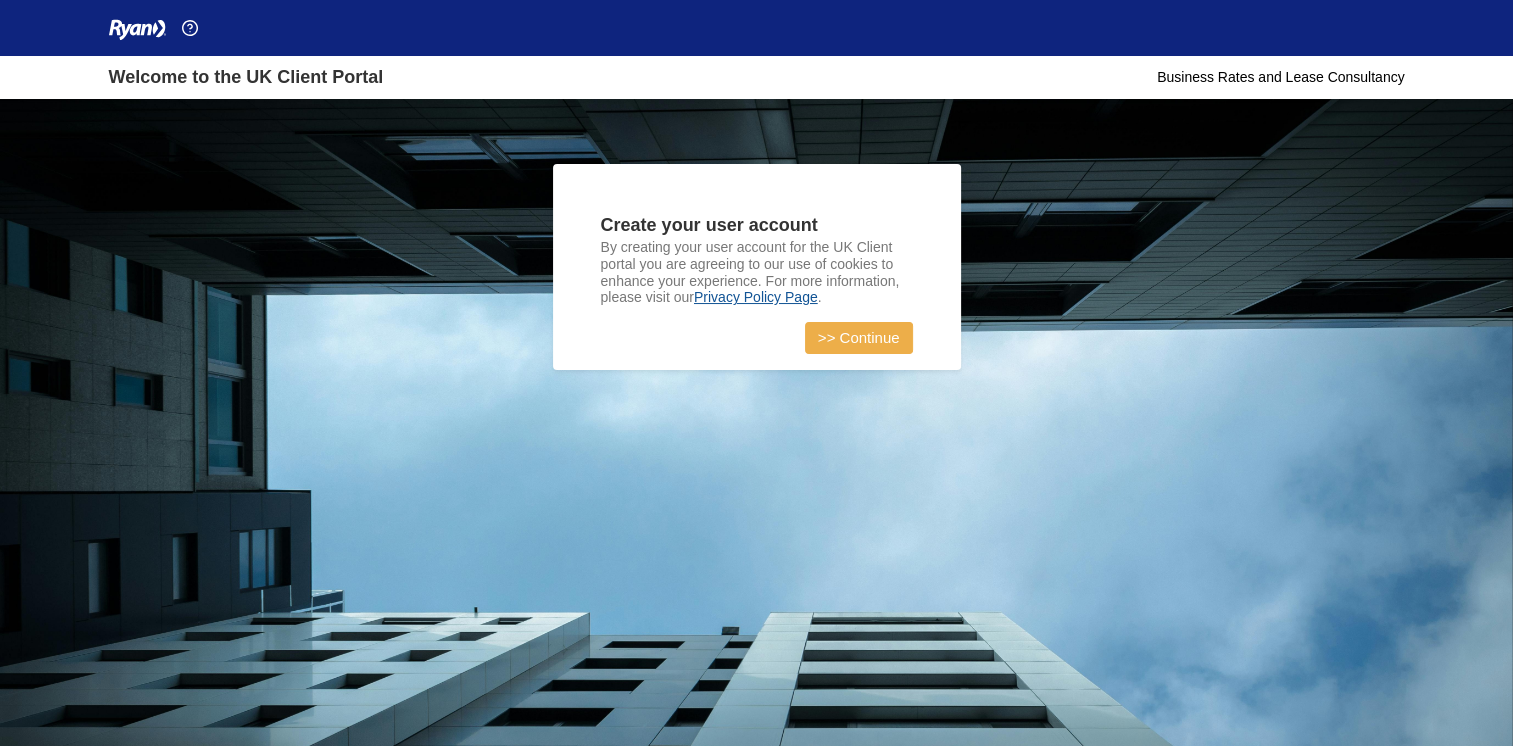 click on ">> Continue" at bounding box center [859, 338] 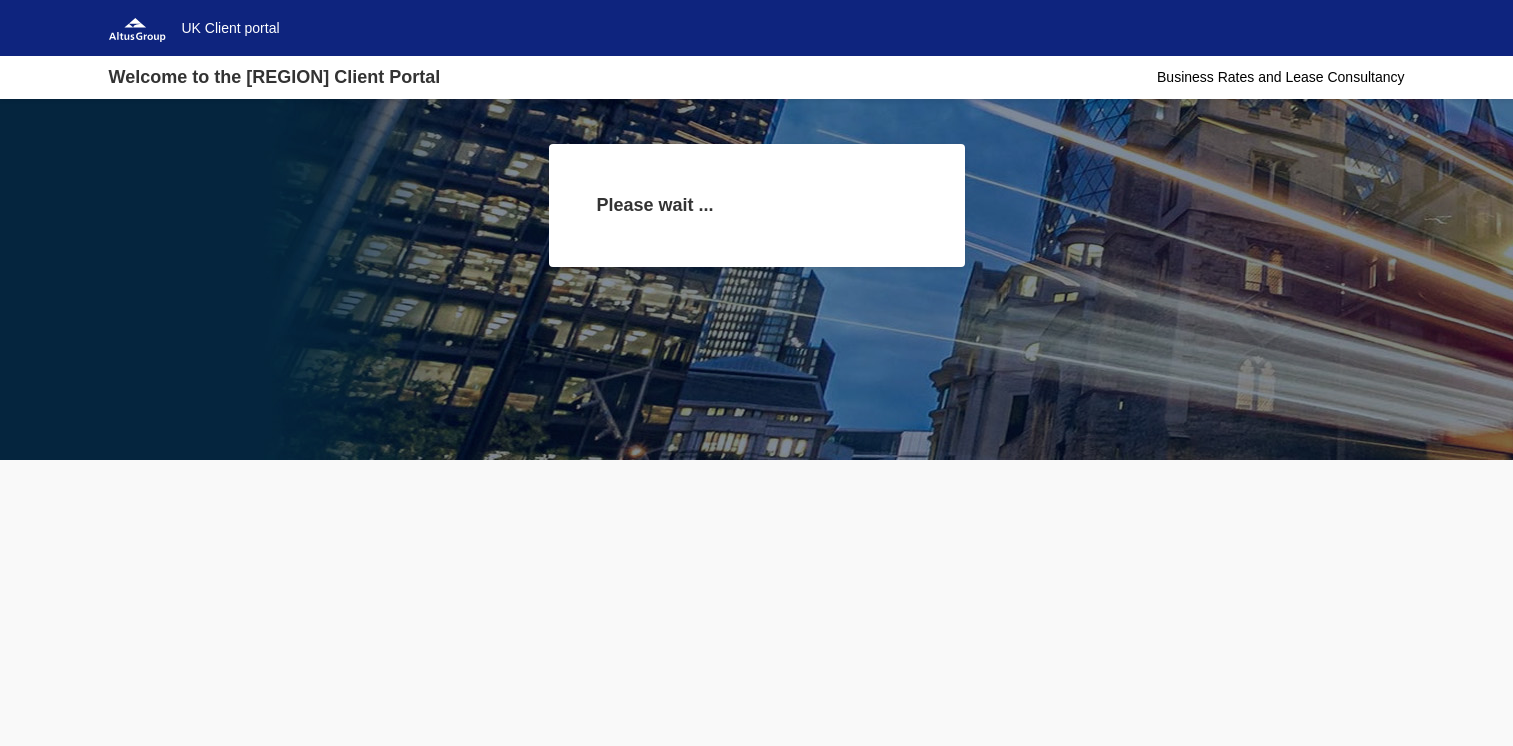 scroll, scrollTop: 0, scrollLeft: 0, axis: both 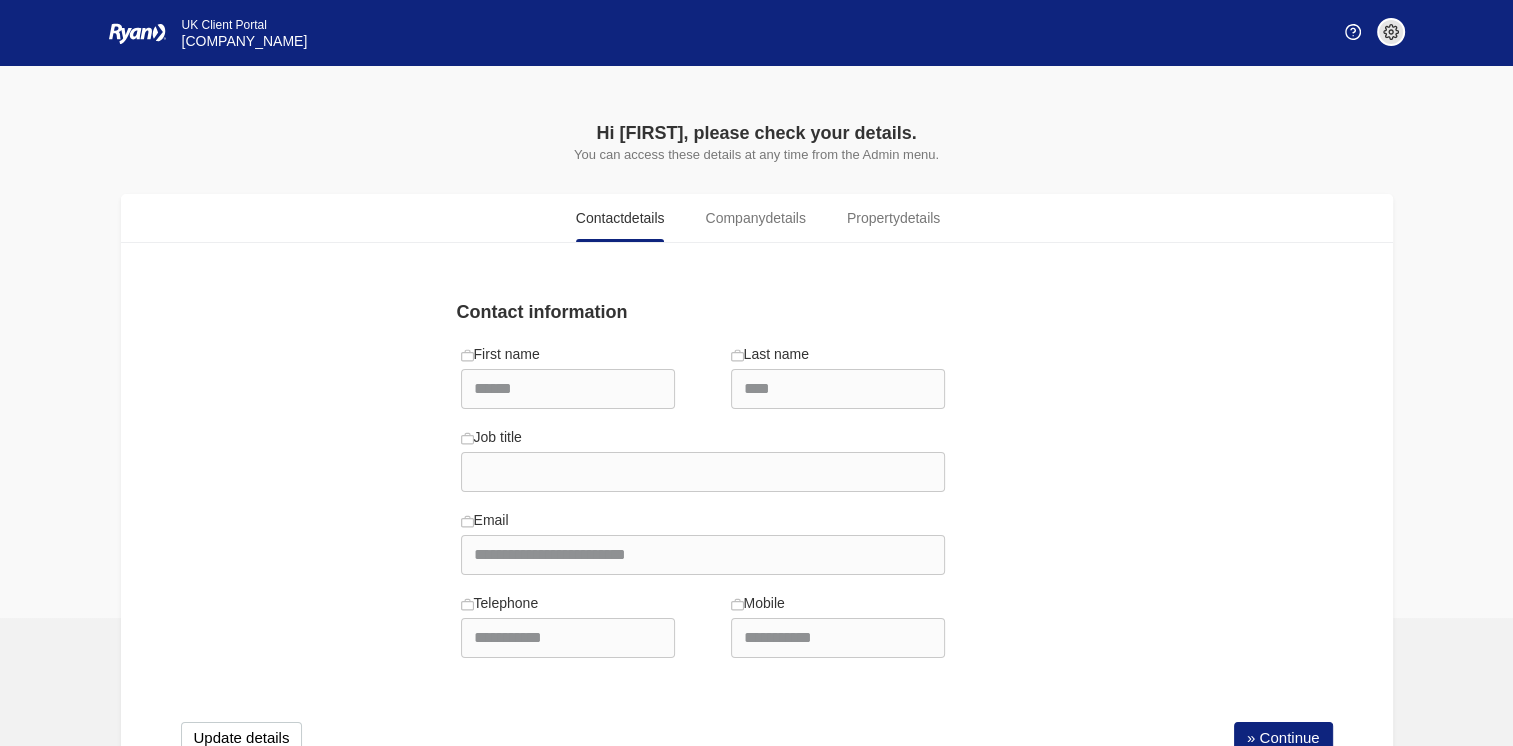 click at bounding box center (467, 355) 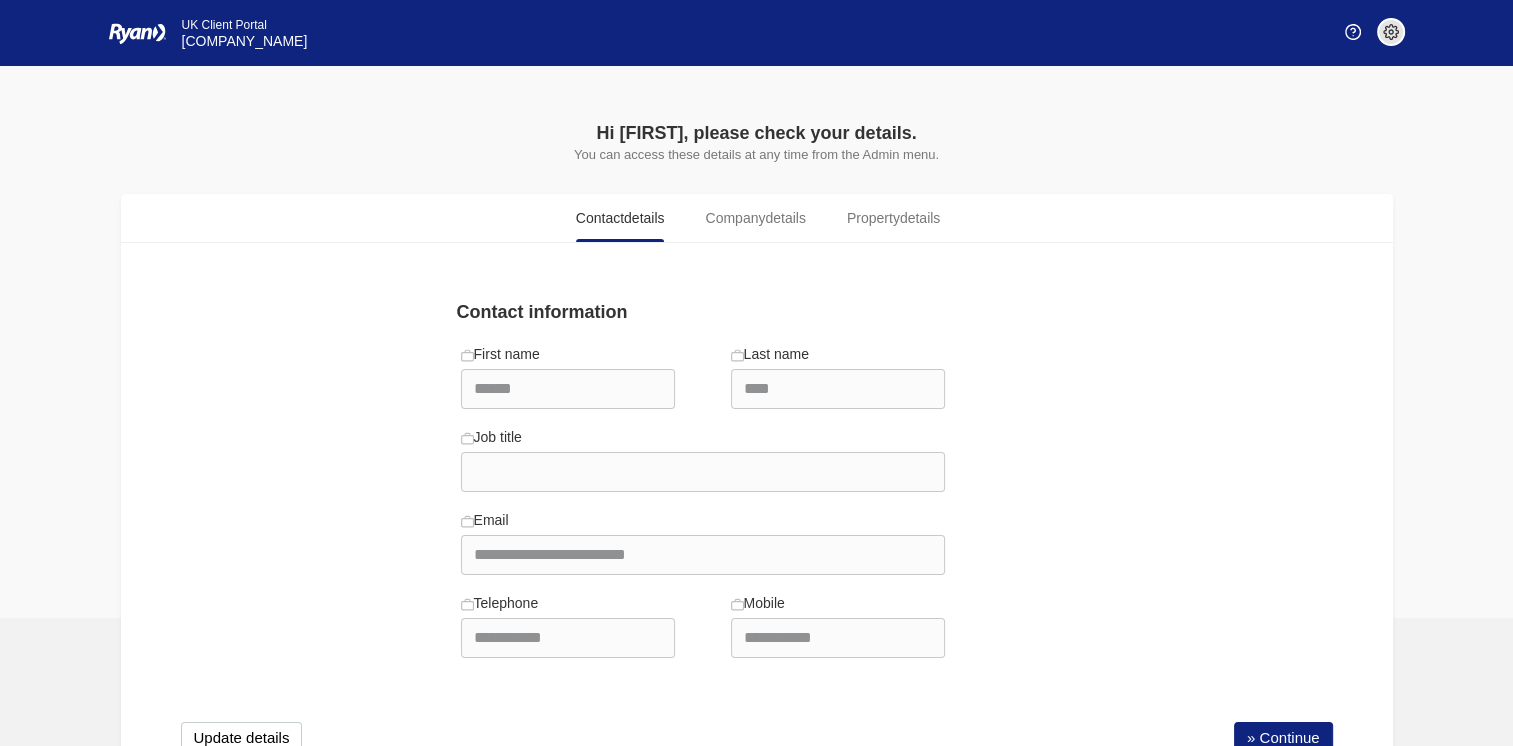 scroll, scrollTop: 71, scrollLeft: 0, axis: vertical 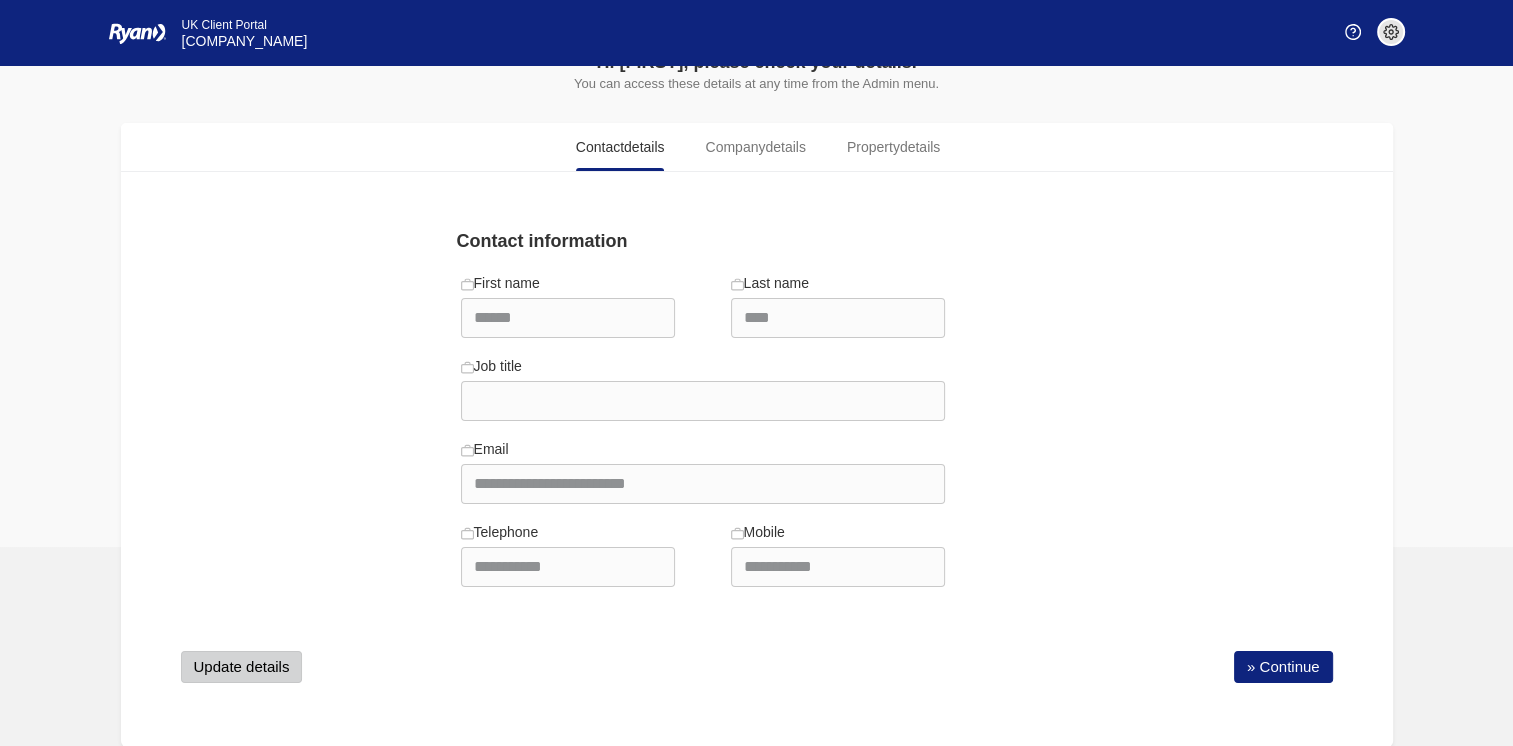 click on "Update details" at bounding box center [242, 667] 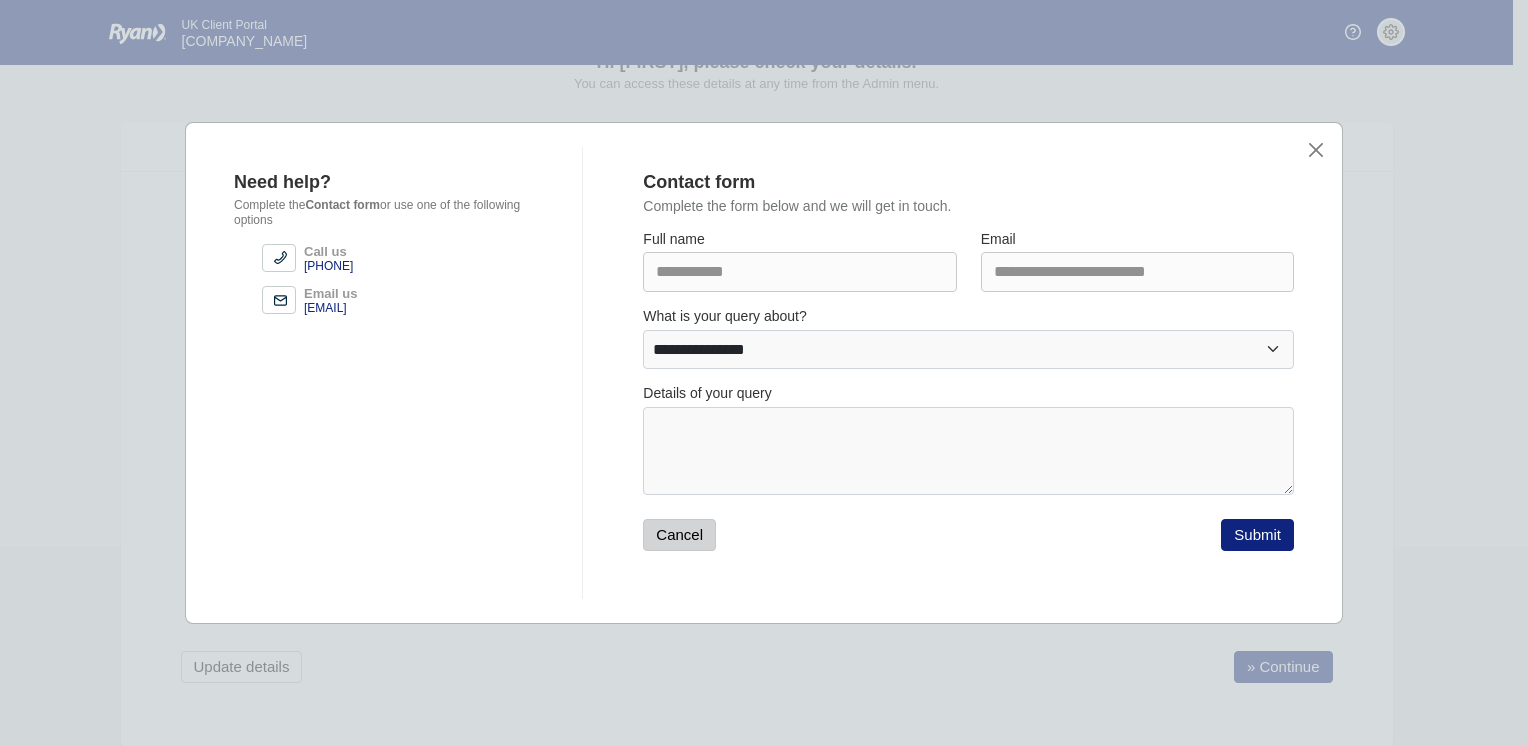 click on "Cancel" at bounding box center (679, 535) 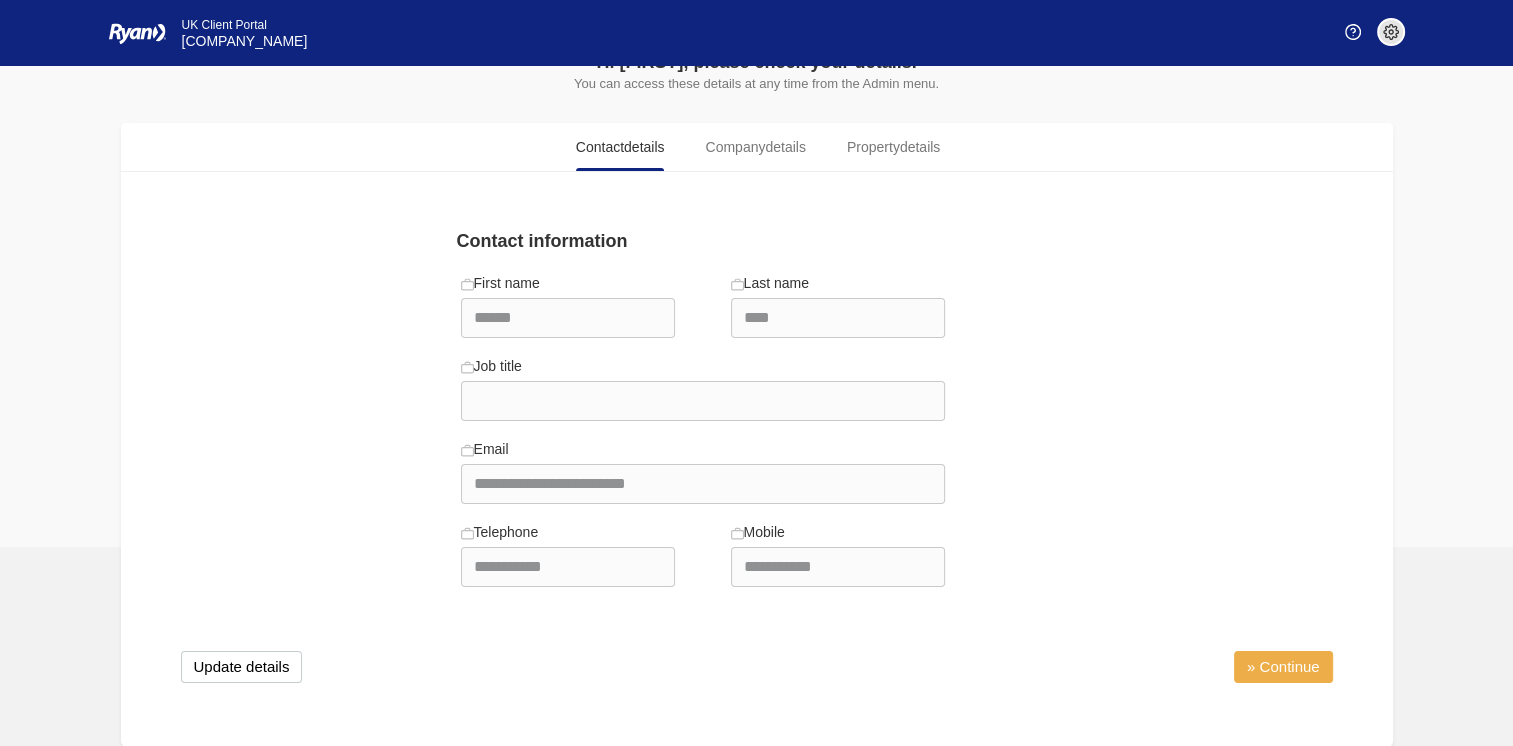 click on "» Continue" at bounding box center (1283, 667) 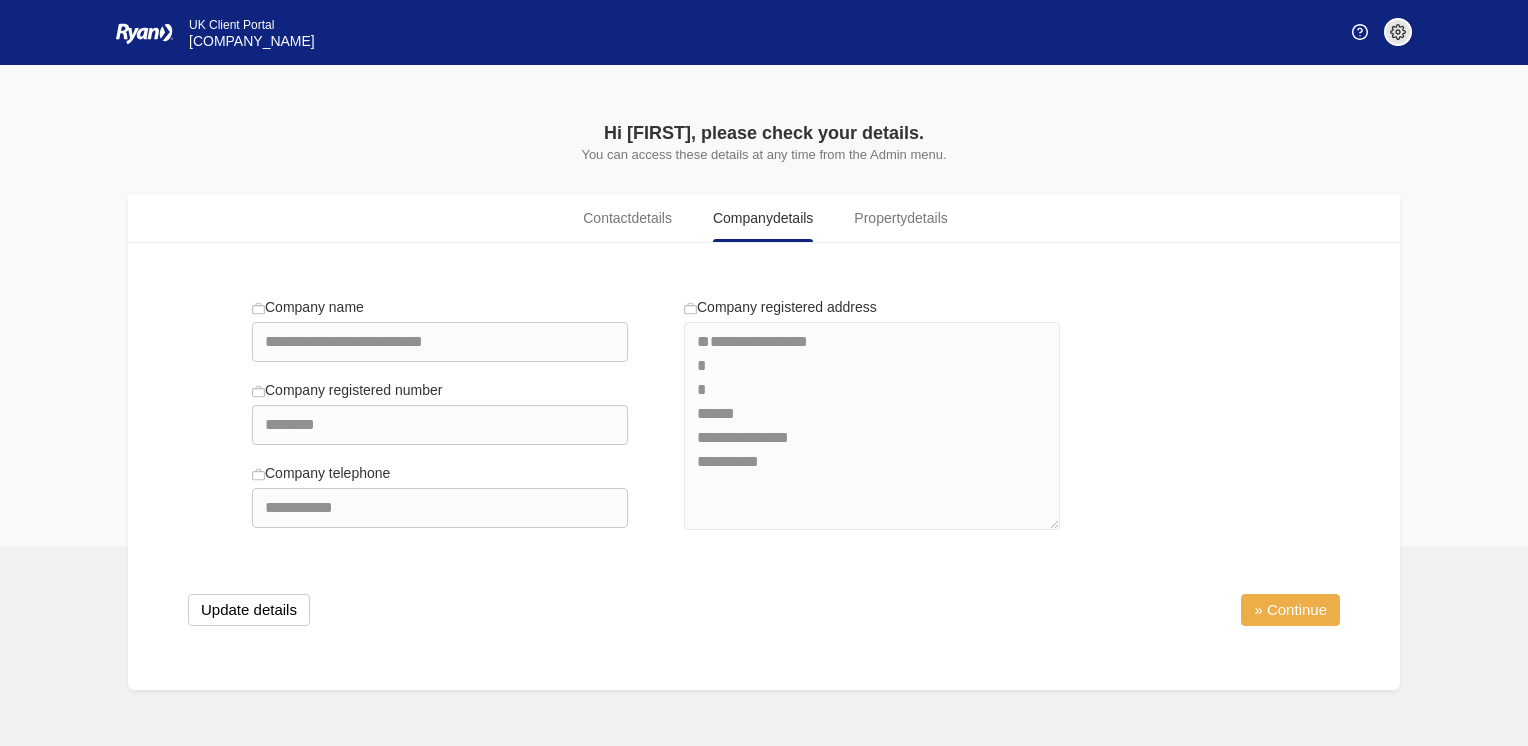 click on "» Continue" at bounding box center [1290, 610] 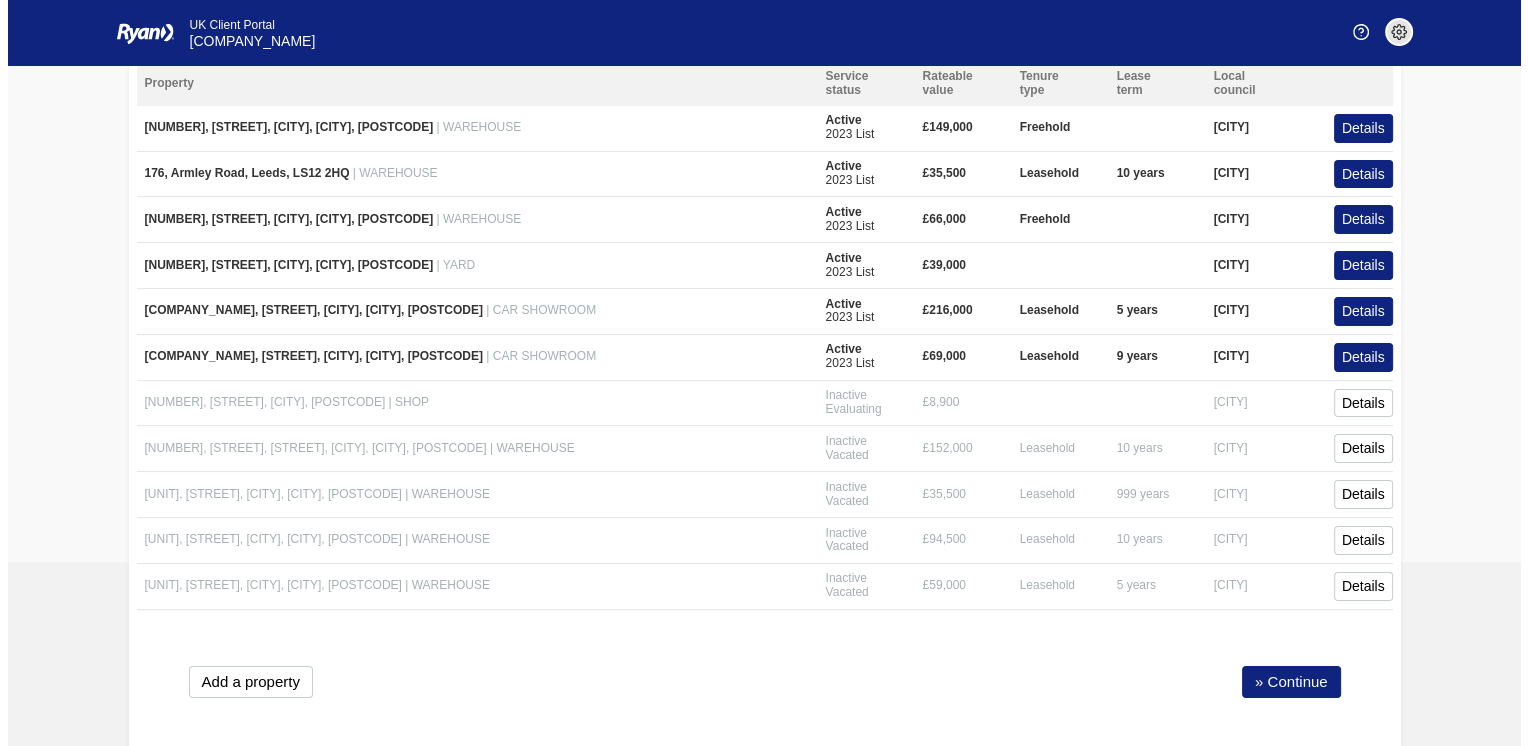 scroll, scrollTop: 212, scrollLeft: 0, axis: vertical 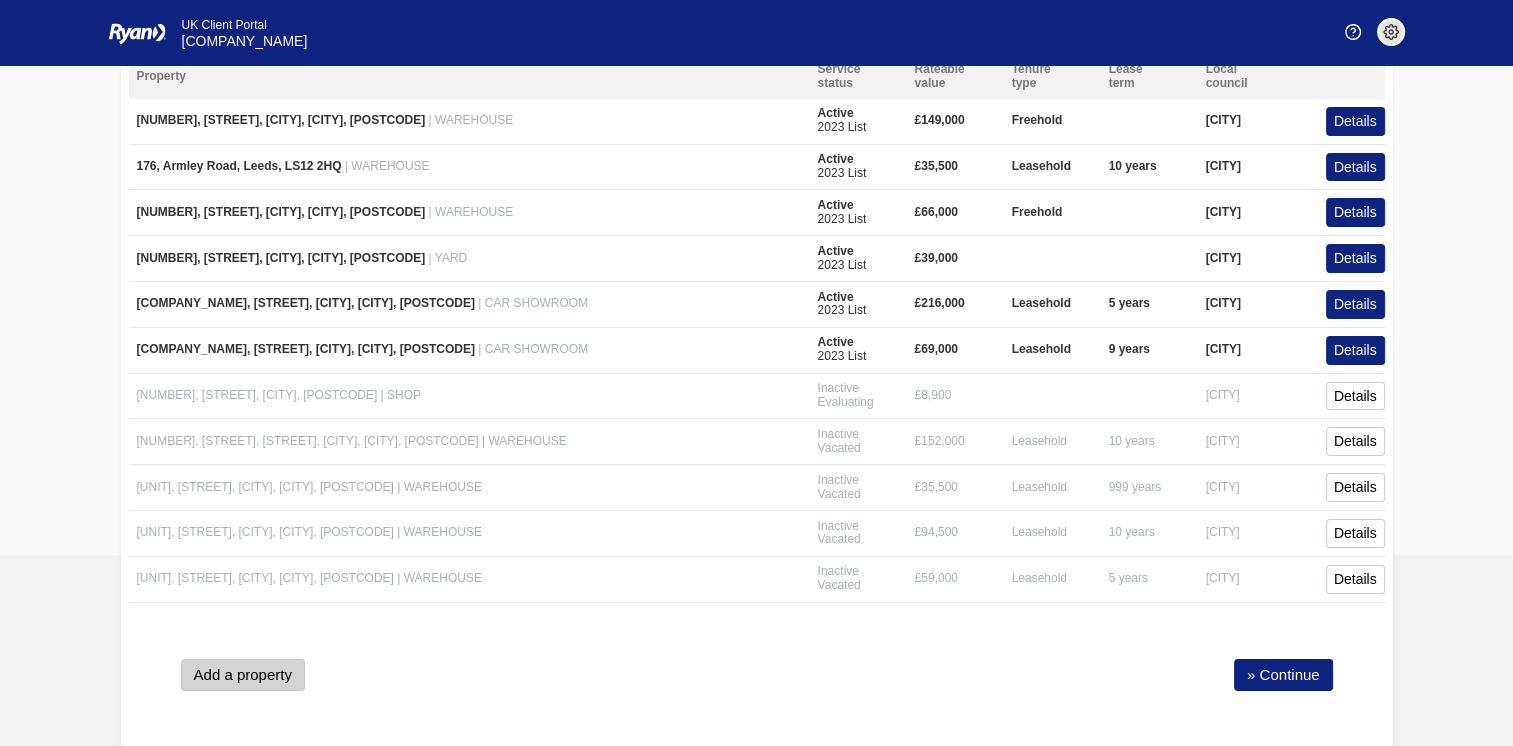 click on "Add a property" at bounding box center [243, 675] 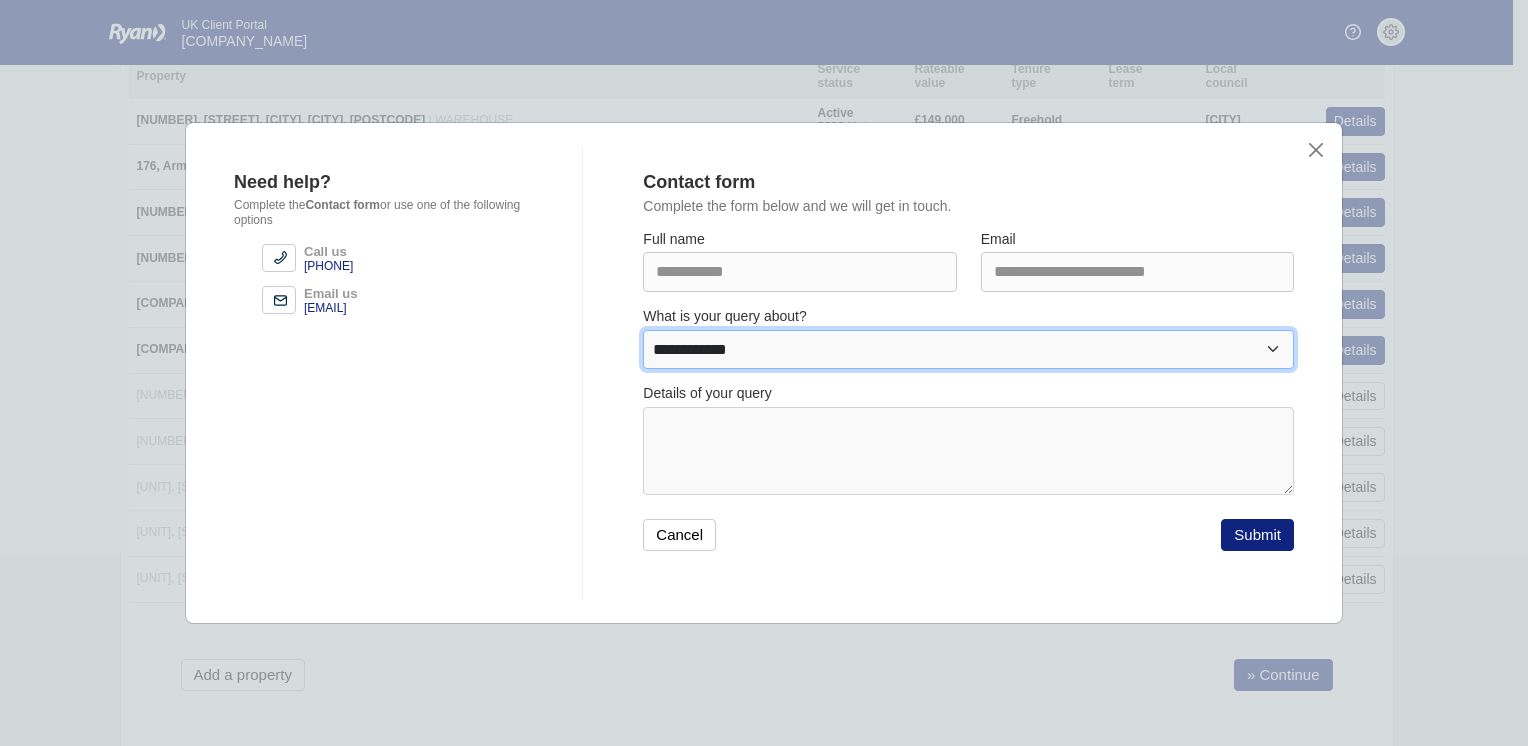 click on "**********" at bounding box center (968, 350) 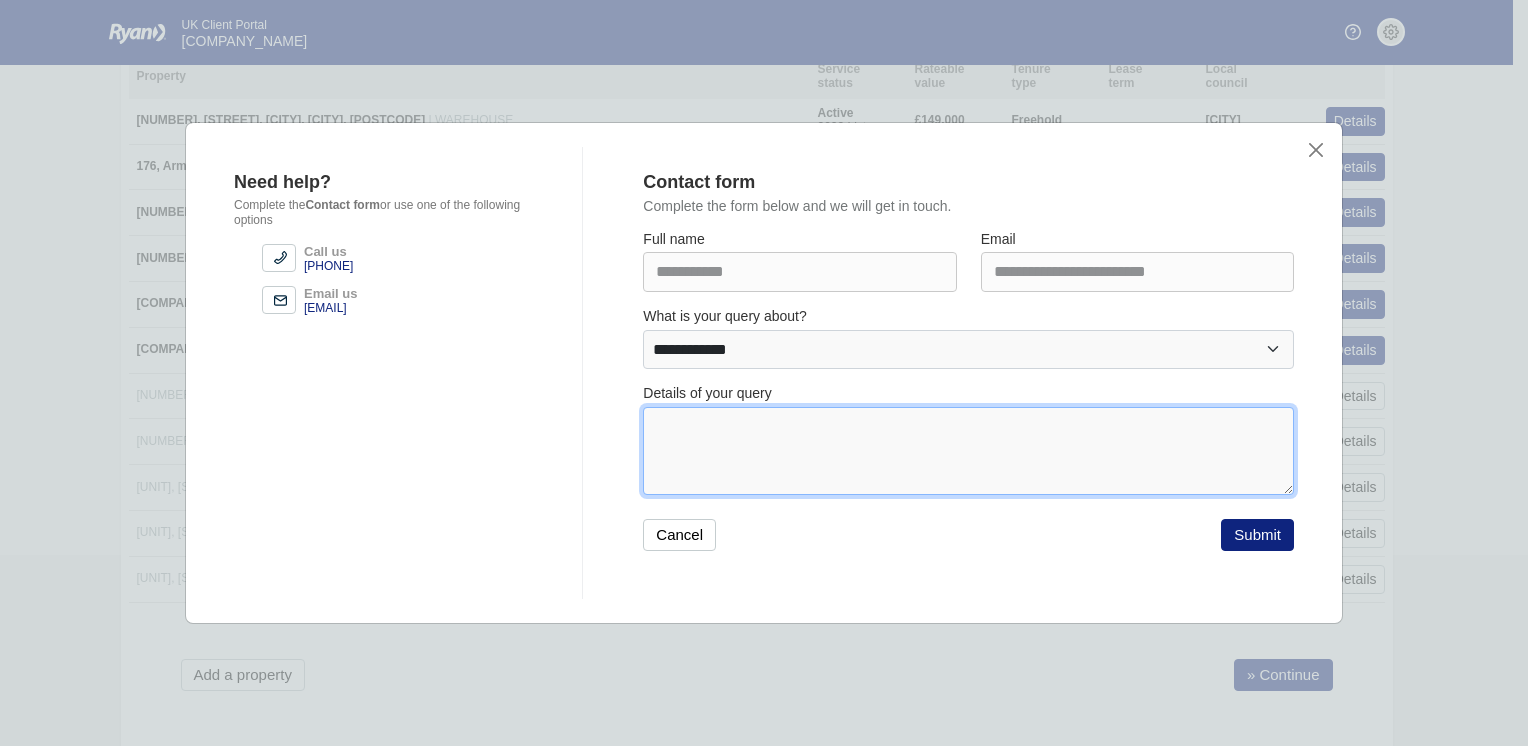 click at bounding box center (968, 451) 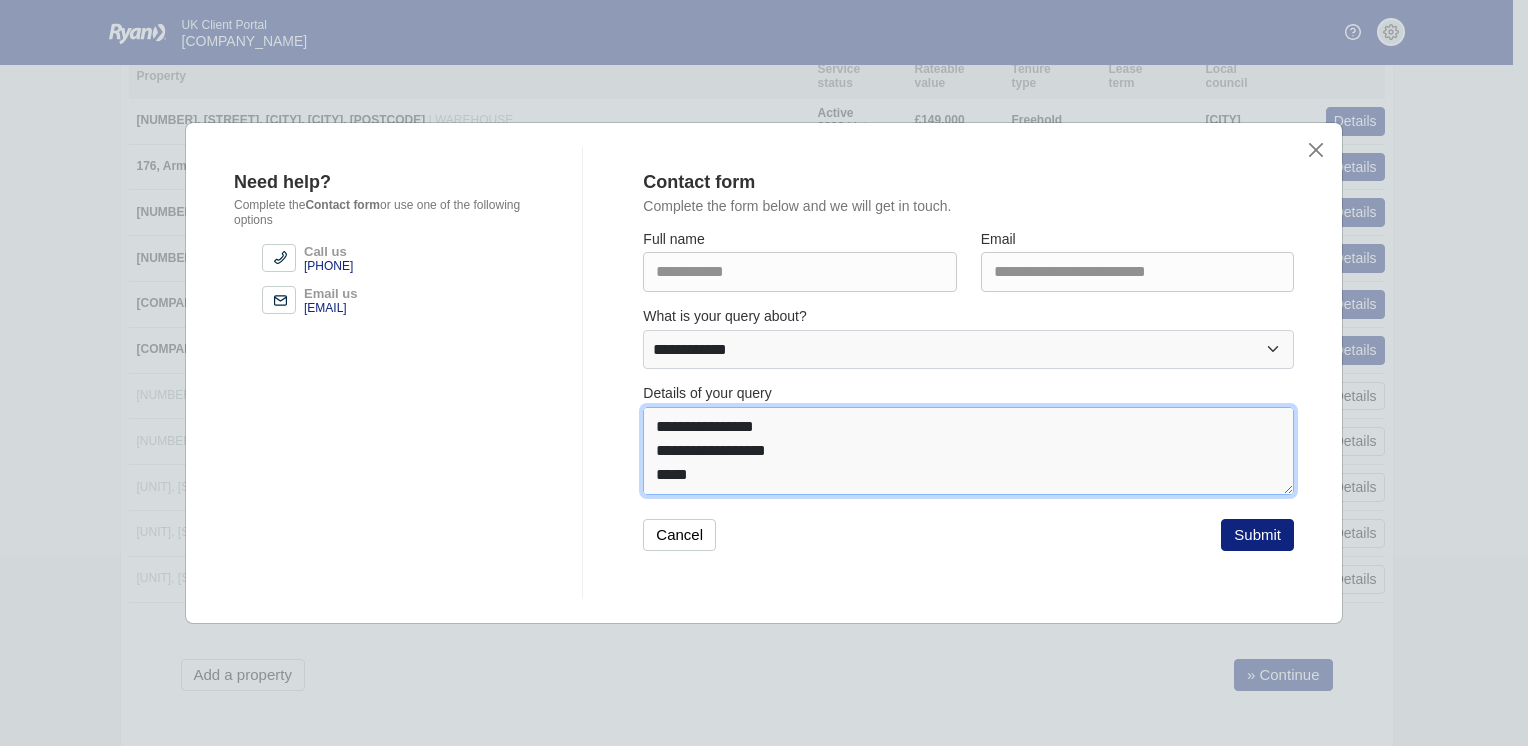 scroll, scrollTop: 38, scrollLeft: 0, axis: vertical 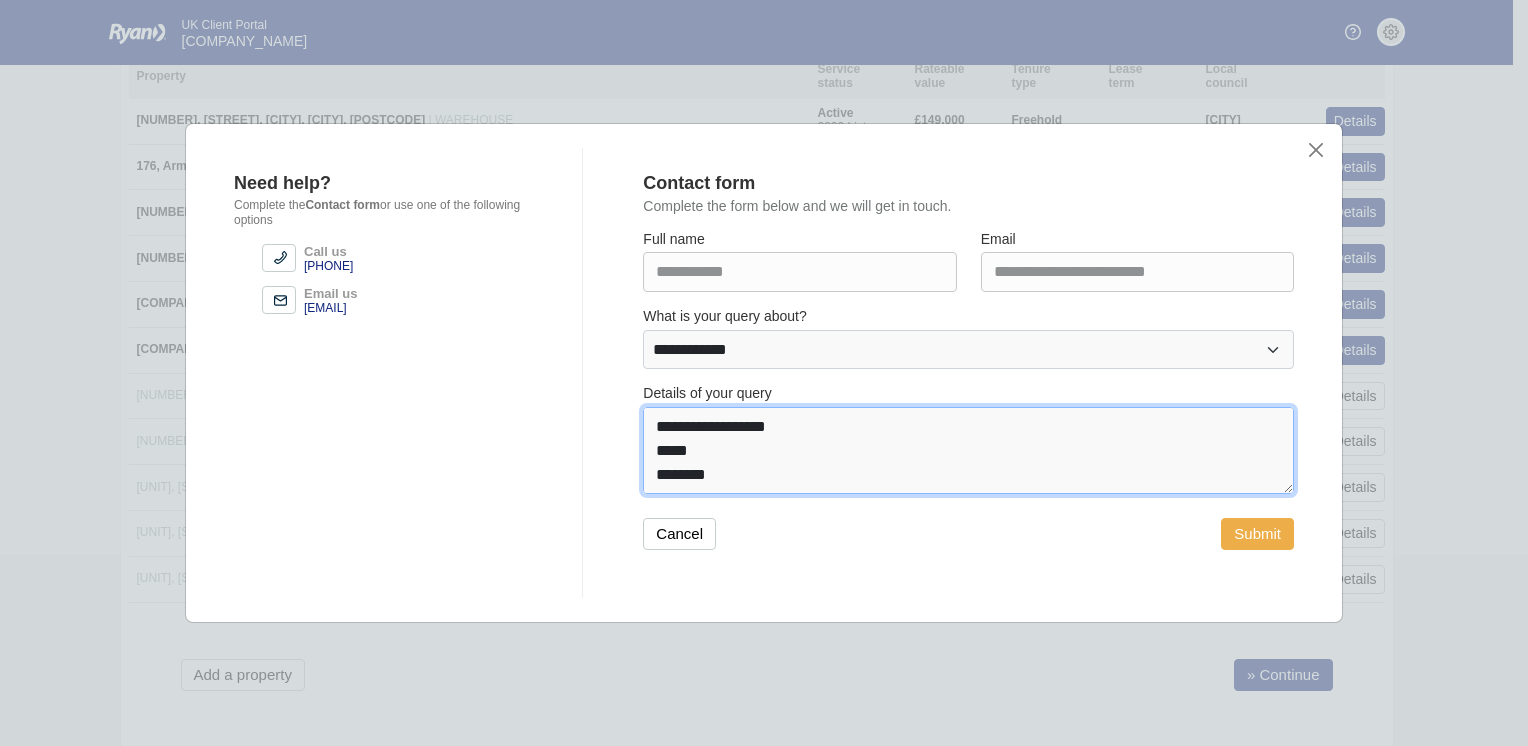 type on "**********" 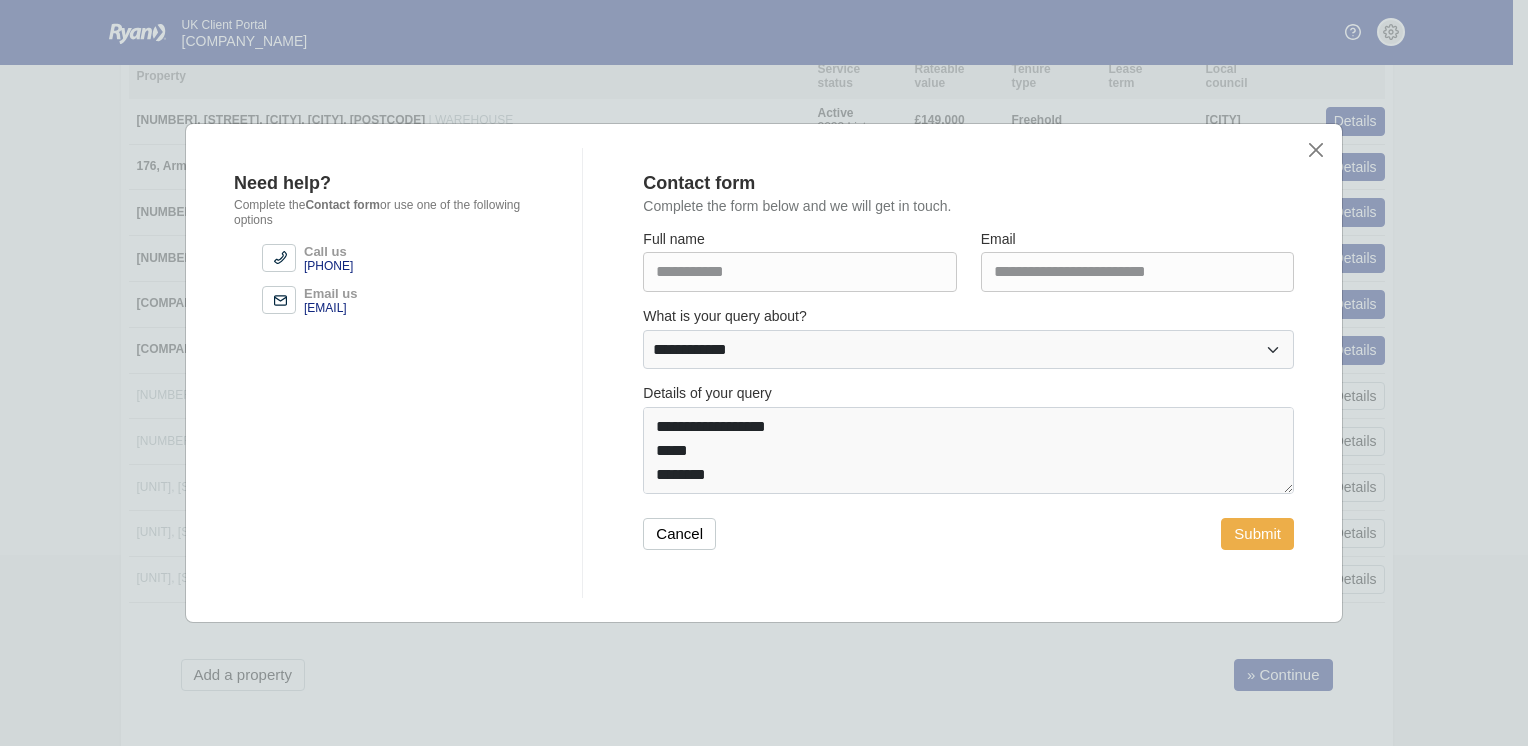 click on "Submit" at bounding box center (1257, 534) 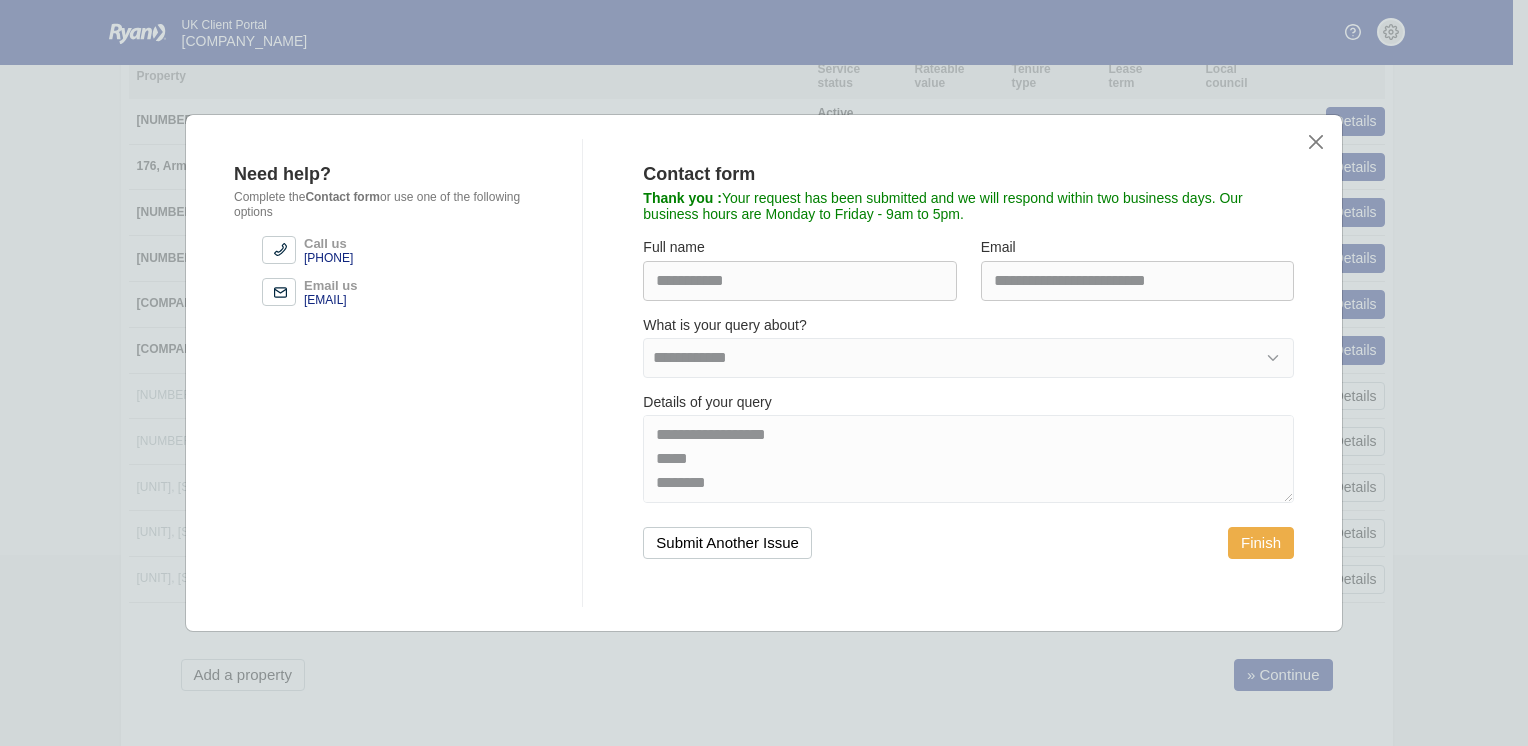 click on "Finish" at bounding box center [1261, 543] 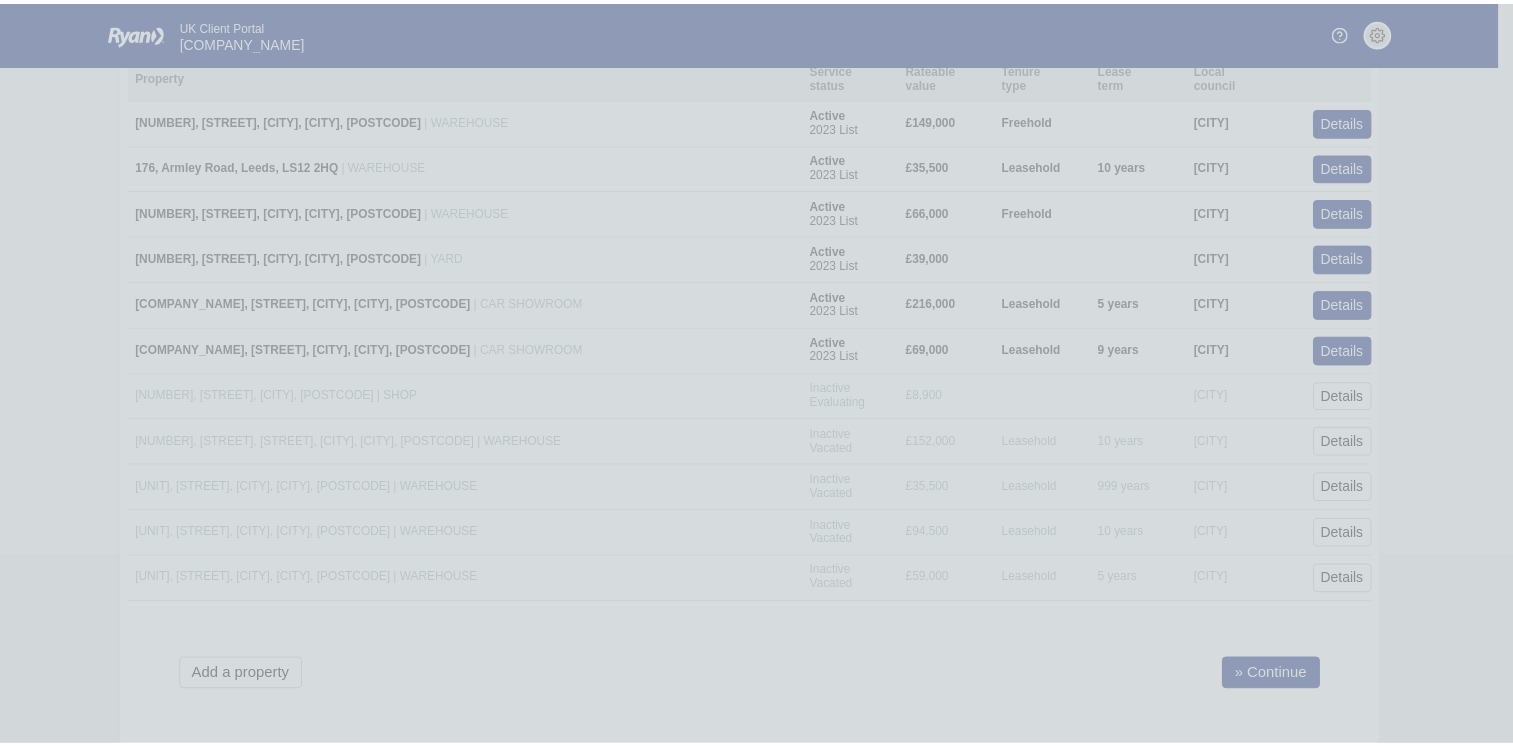 scroll, scrollTop: 0, scrollLeft: 0, axis: both 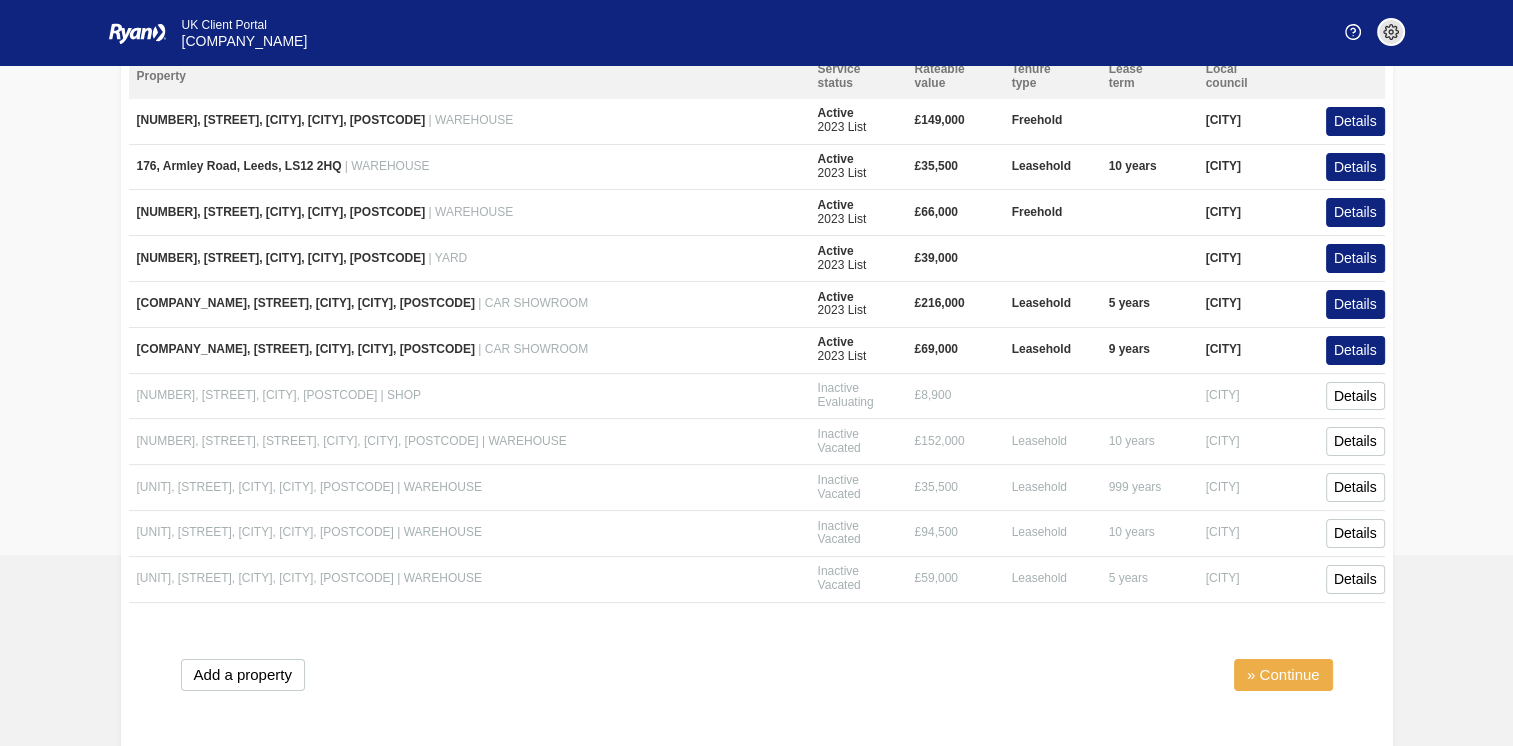 click on "» Continue" at bounding box center [1283, 675] 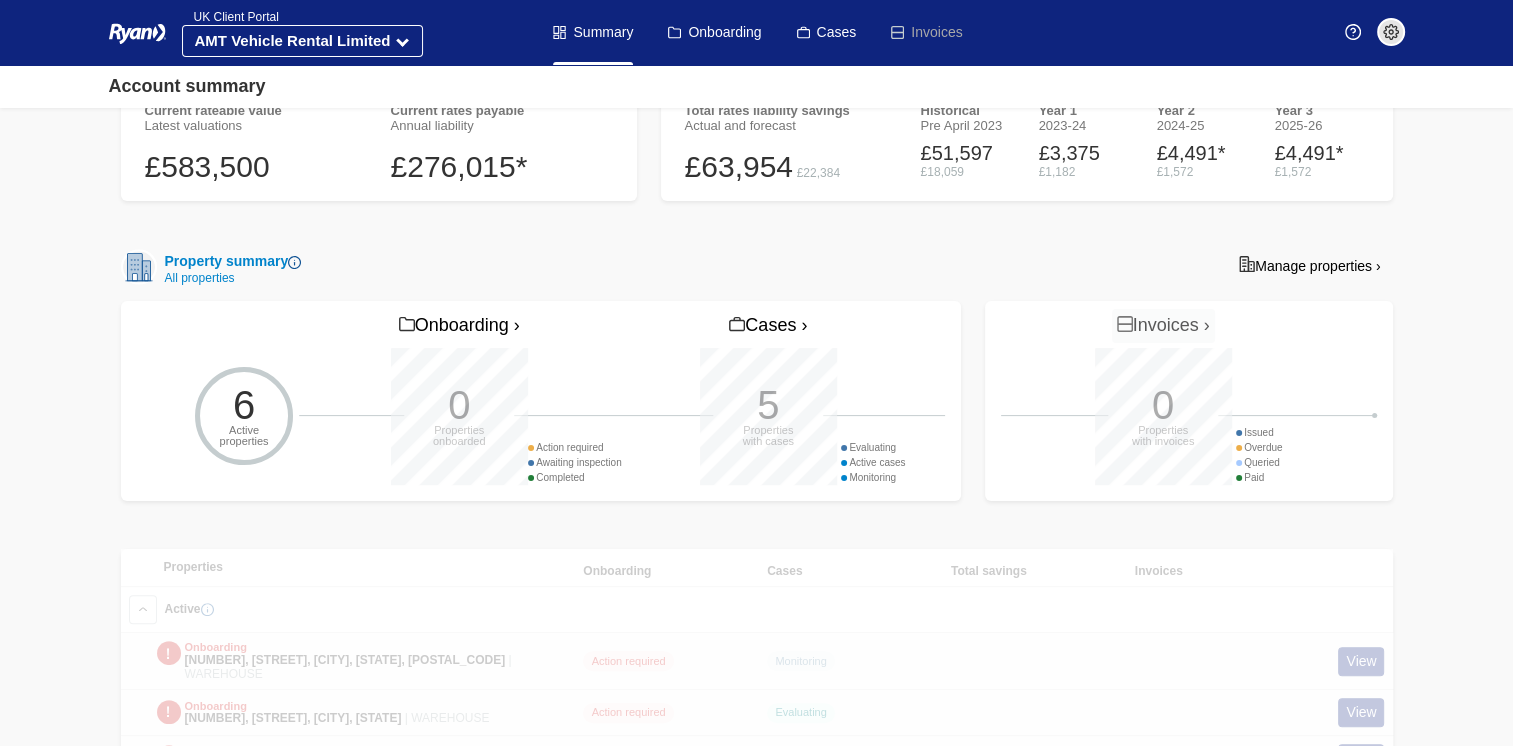 scroll, scrollTop: 100, scrollLeft: 0, axis: vertical 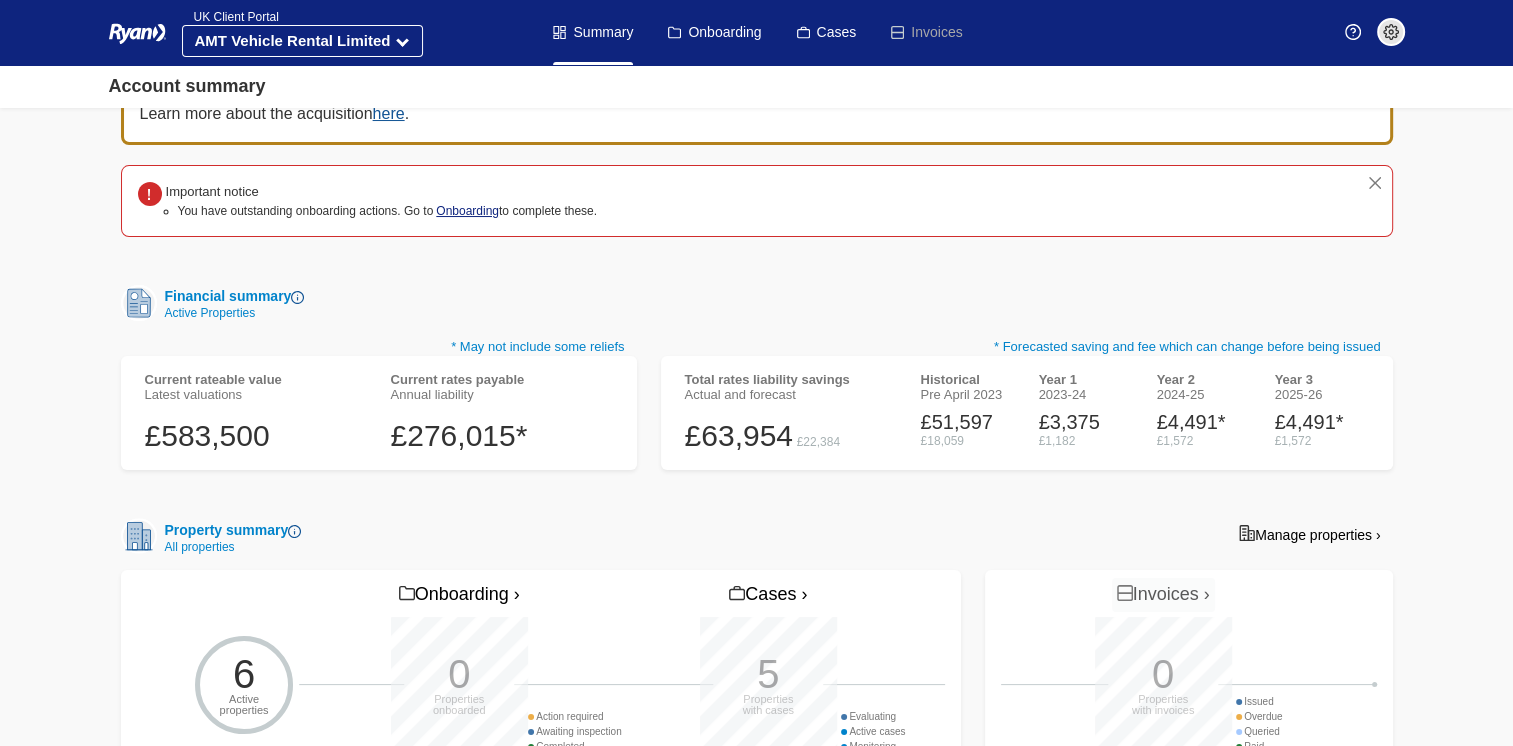 click on "Onboarding" at bounding box center (467, 211) 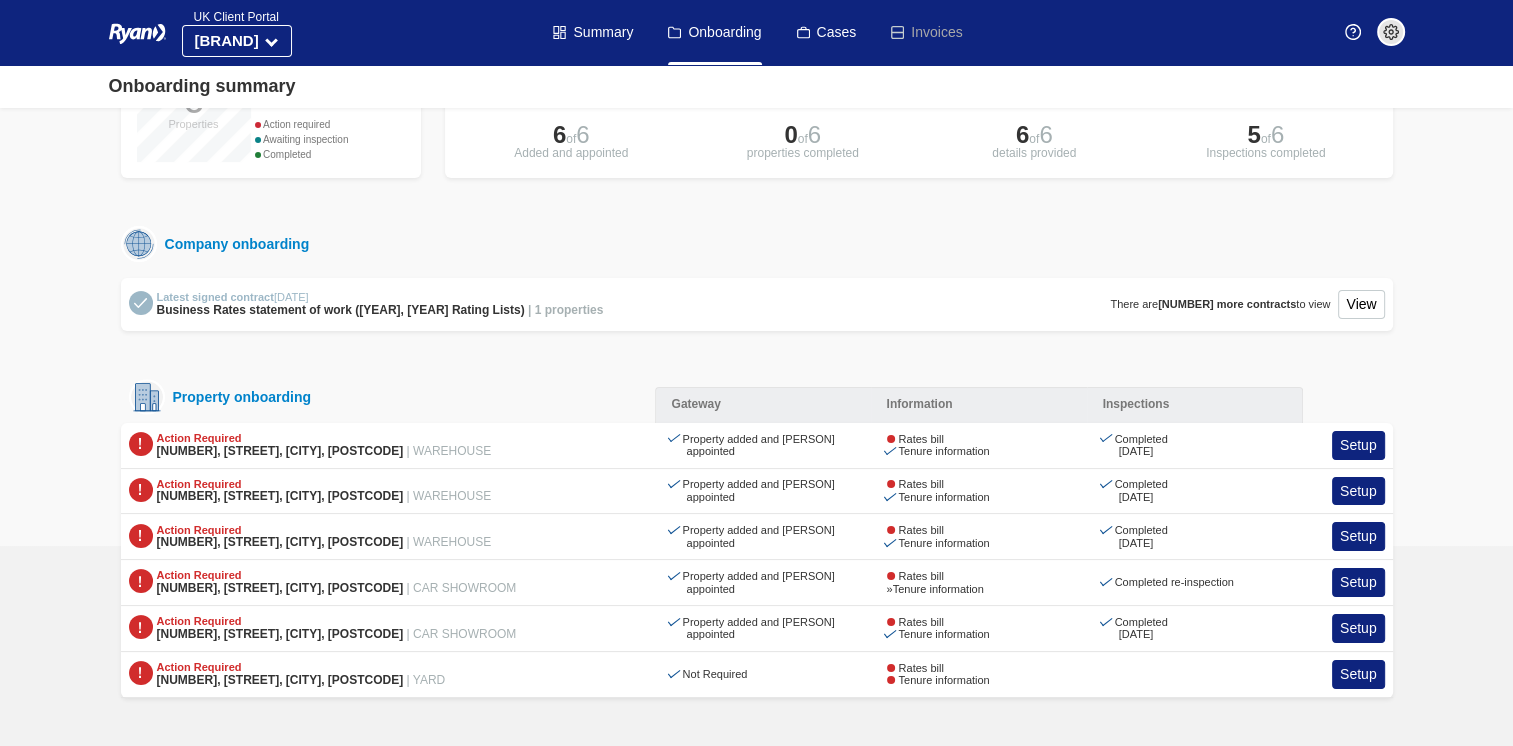 scroll, scrollTop: 204, scrollLeft: 0, axis: vertical 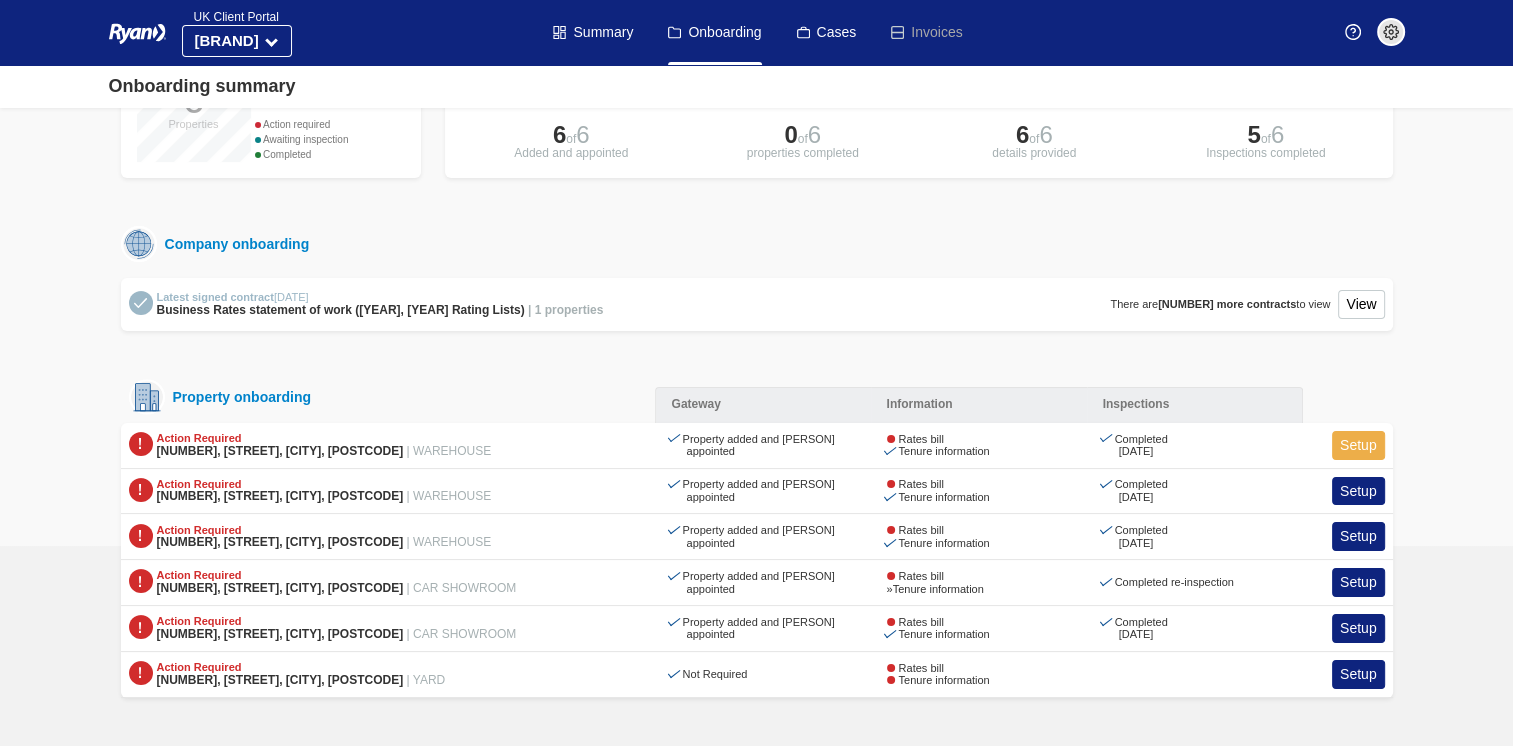 click on "Setup" at bounding box center [1358, 445] 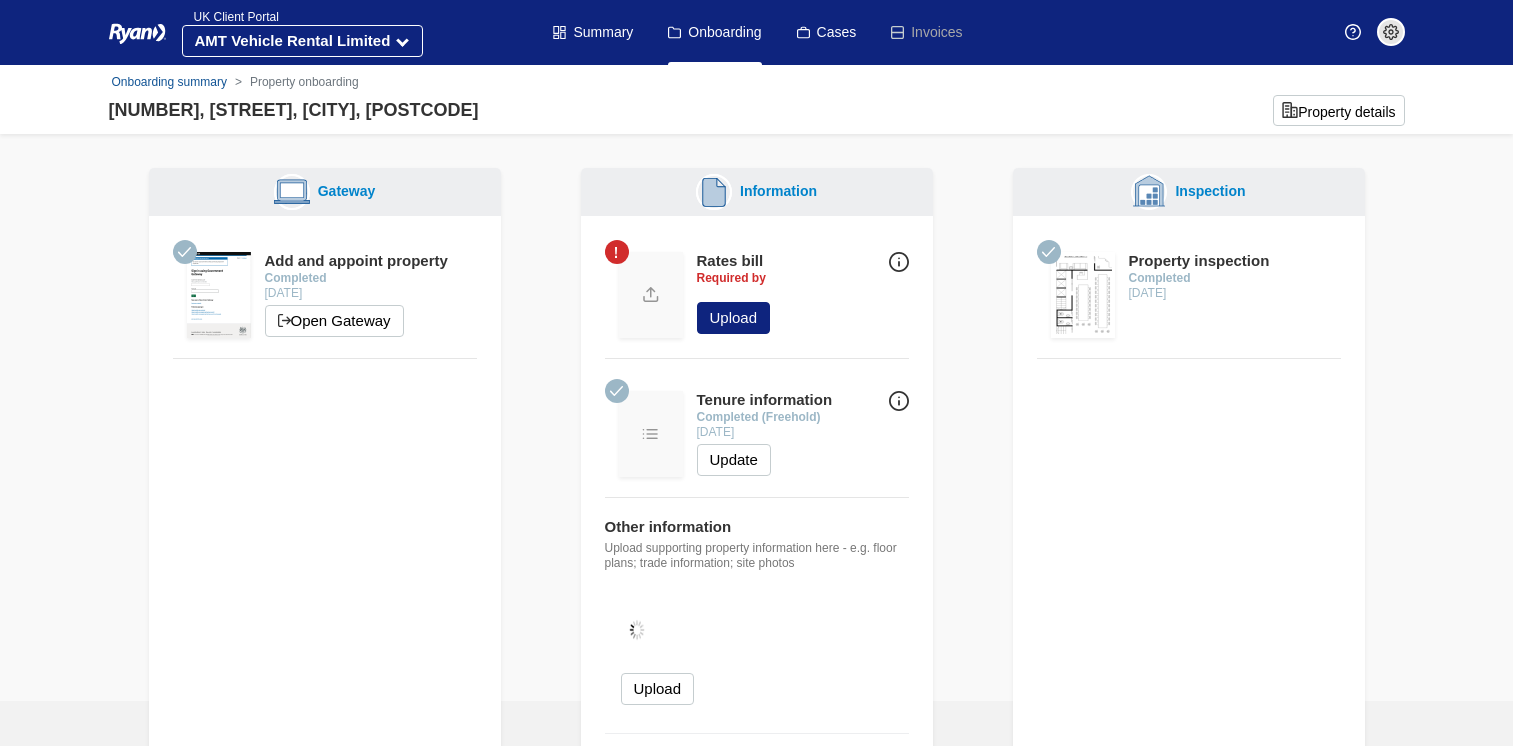 scroll, scrollTop: 0, scrollLeft: 0, axis: both 